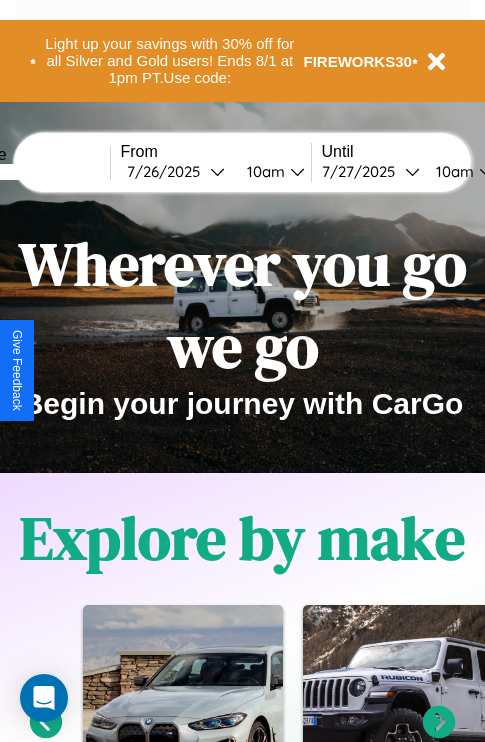 scroll, scrollTop: 308, scrollLeft: 0, axis: vertical 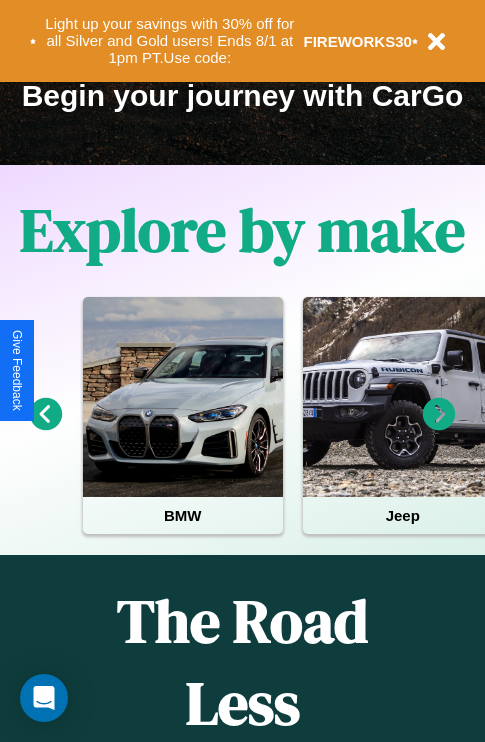 click 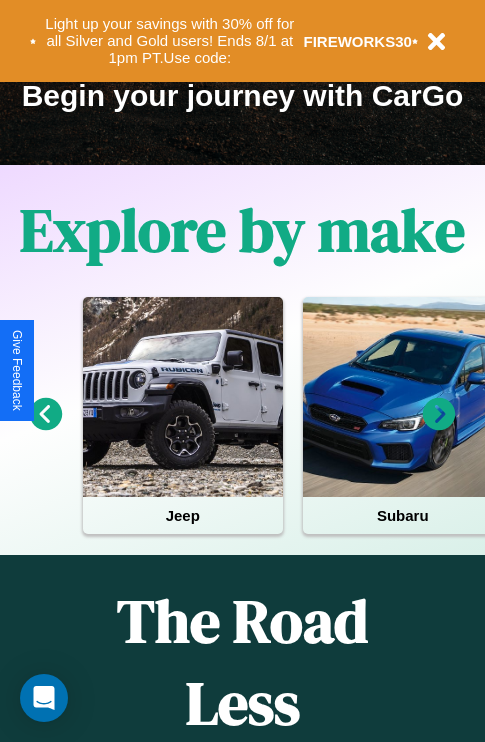 click 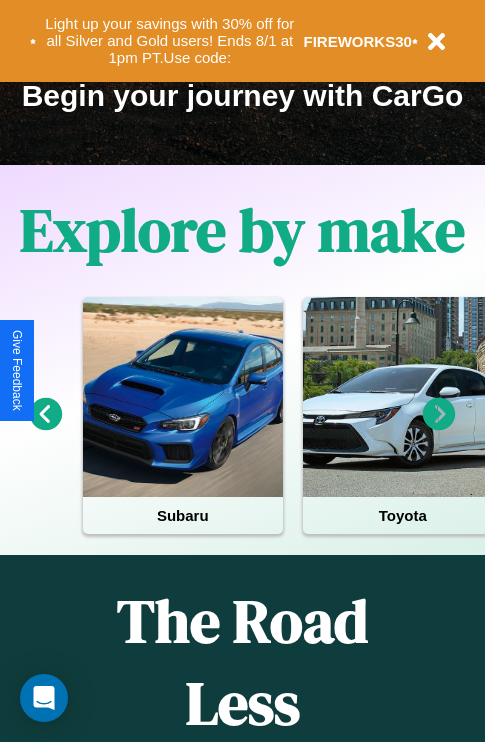 click 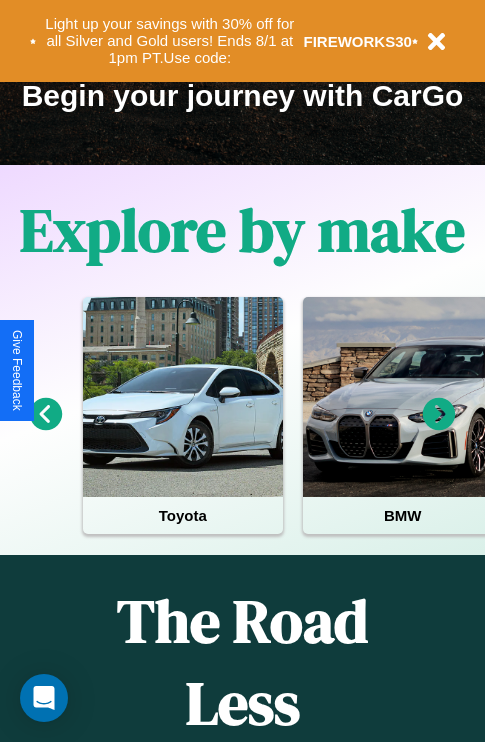 click 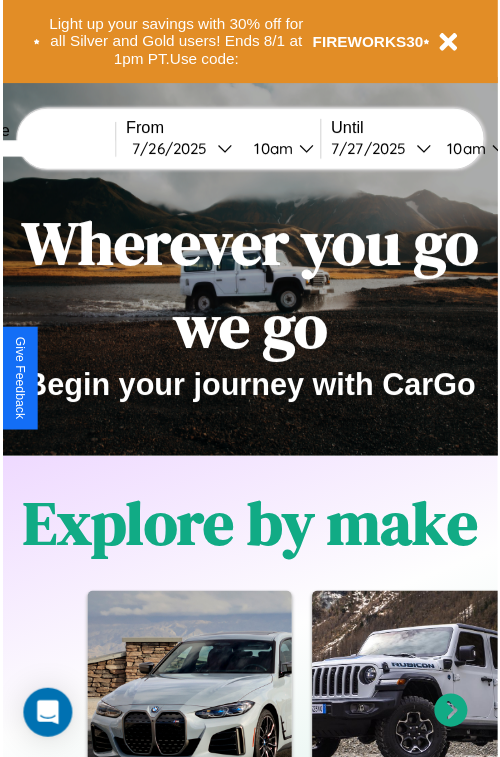 scroll, scrollTop: 0, scrollLeft: 0, axis: both 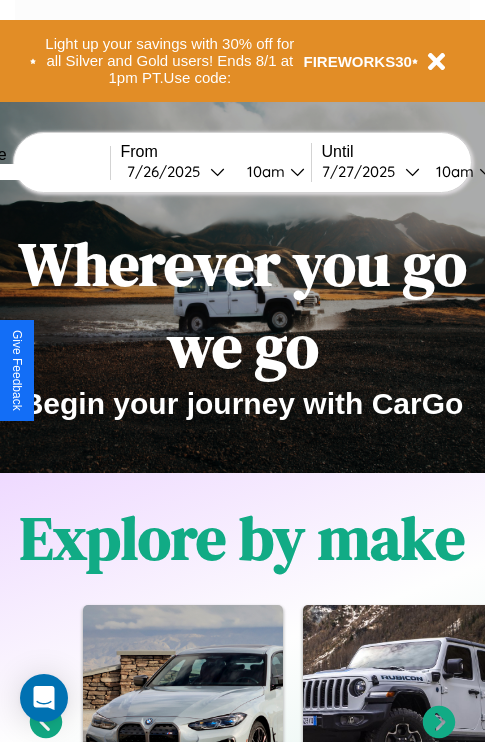click at bounding box center (35, 172) 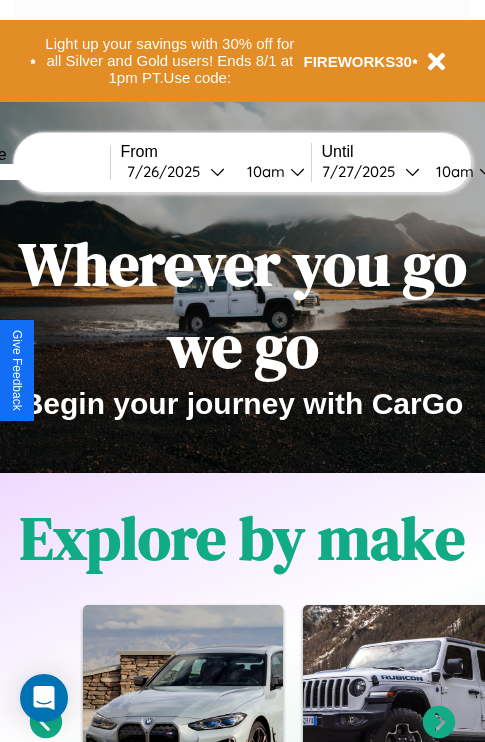 type on "******" 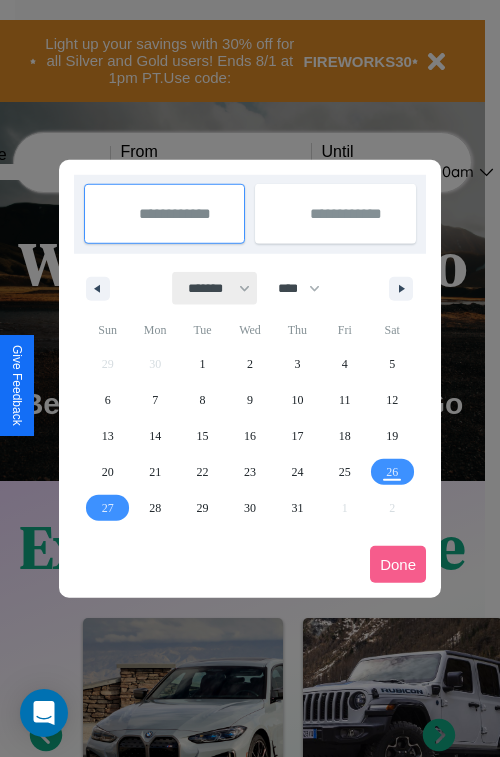 click on "******* ******** ***** ***** *** **** **** ****** ********* ******* ******** ********" at bounding box center (215, 288) 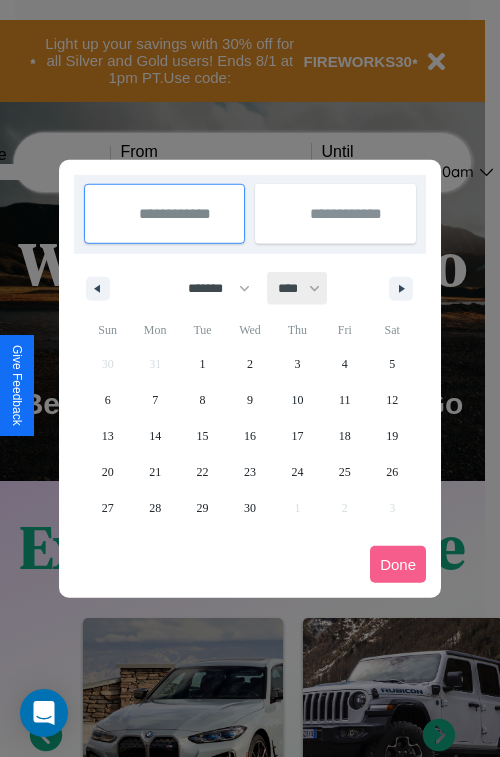 click on "**** **** **** **** **** **** **** **** **** **** **** **** **** **** **** **** **** **** **** **** **** **** **** **** **** **** **** **** **** **** **** **** **** **** **** **** **** **** **** **** **** **** **** **** **** **** **** **** **** **** **** **** **** **** **** **** **** **** **** **** **** **** **** **** **** **** **** **** **** **** **** **** **** **** **** **** **** **** **** **** **** **** **** **** **** **** **** **** **** **** **** **** **** **** **** **** **** **** **** **** **** **** **** **** **** **** **** **** **** **** **** **** **** **** **** **** **** **** **** **** ****" at bounding box center (298, 288) 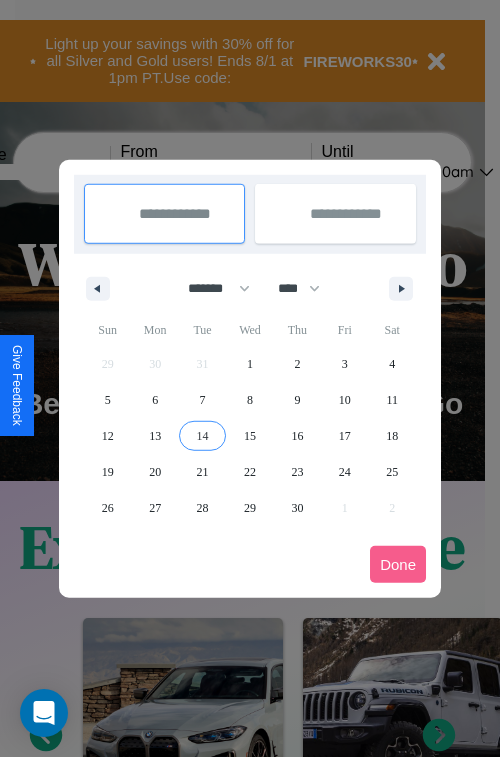 click on "14" at bounding box center [203, 436] 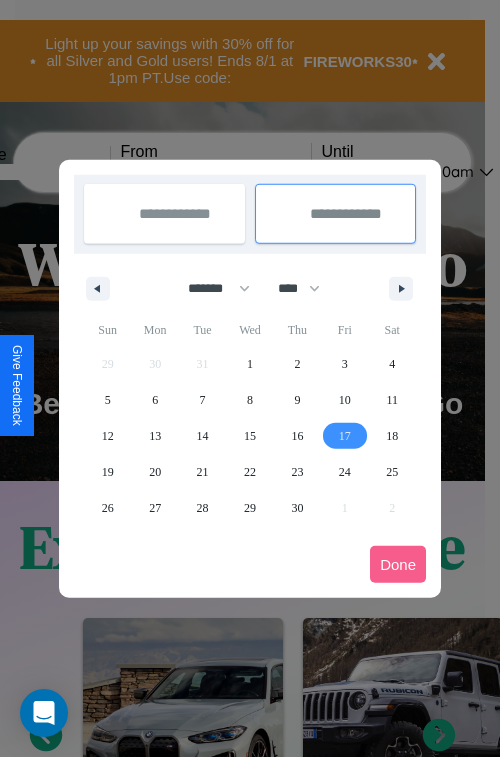 click on "17" at bounding box center (345, 436) 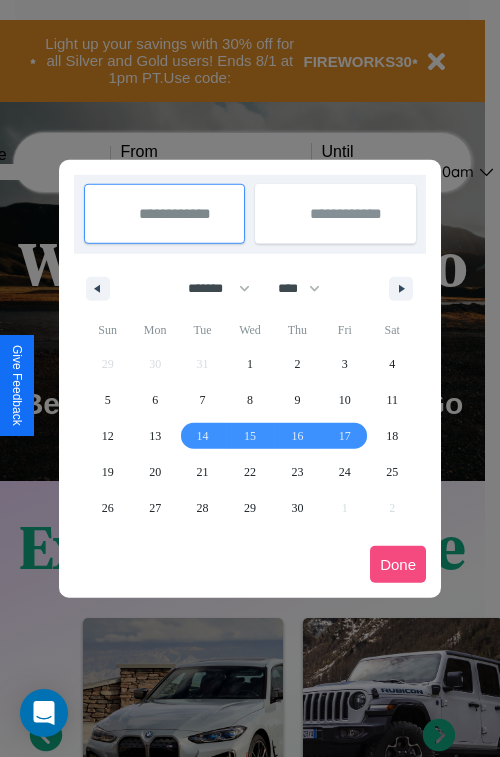 click on "Done" at bounding box center [398, 564] 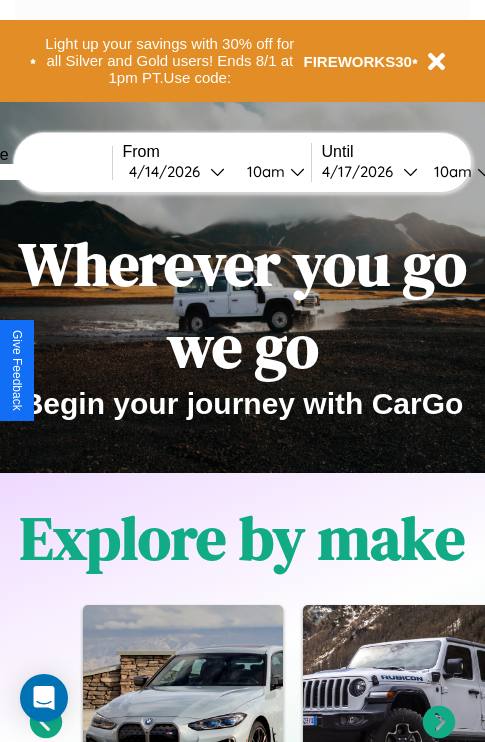 click on "10am" at bounding box center (263, 171) 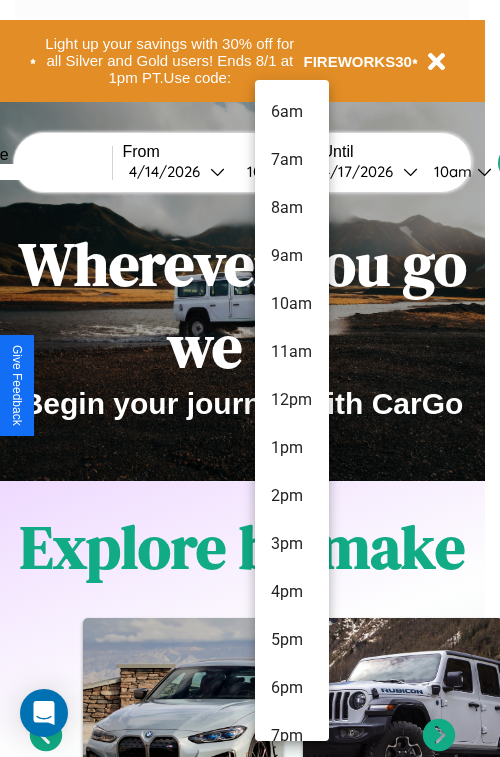 click on "5pm" at bounding box center [292, 640] 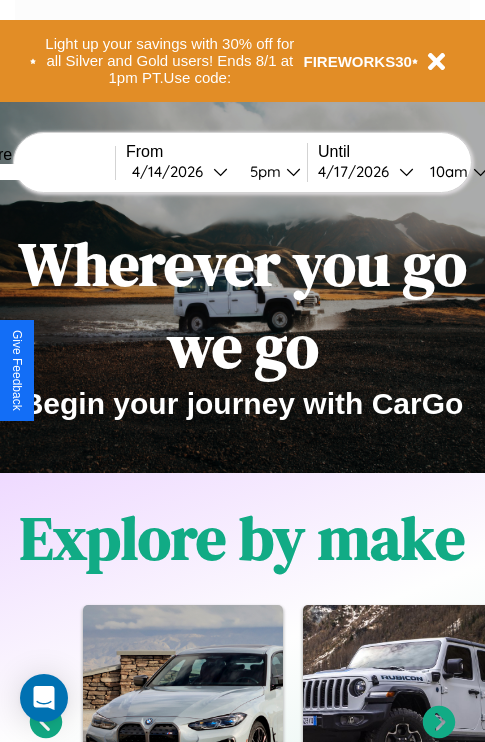 click on "10am" at bounding box center (446, 171) 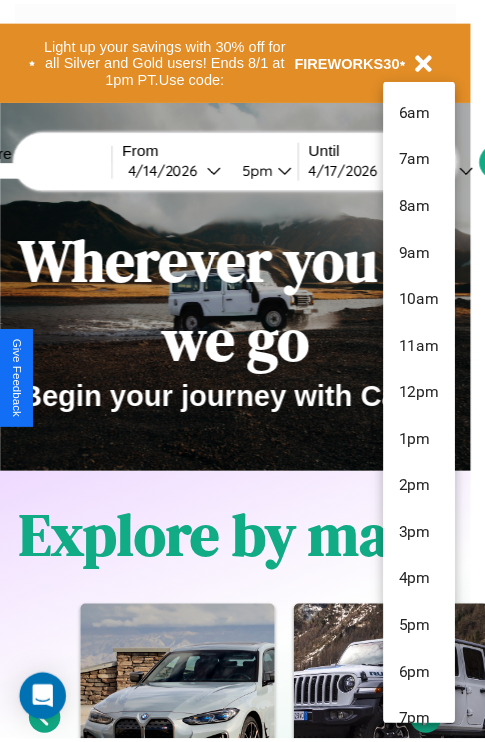 scroll, scrollTop: 163, scrollLeft: 0, axis: vertical 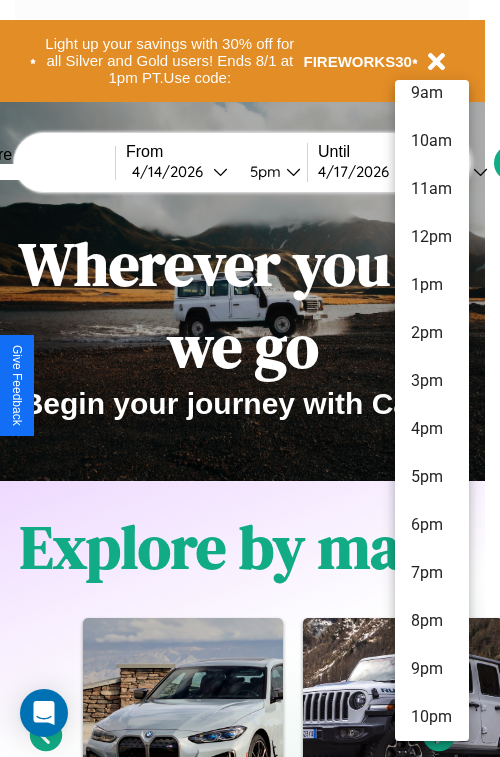 click on "10pm" at bounding box center [432, 717] 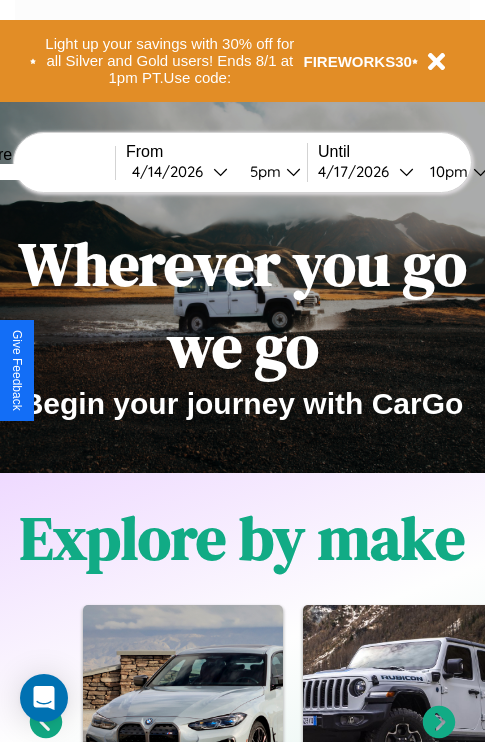 scroll, scrollTop: 0, scrollLeft: 70, axis: horizontal 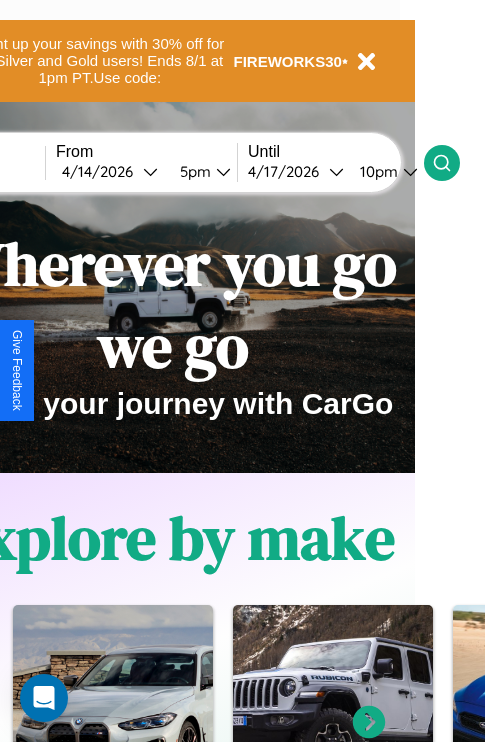 click 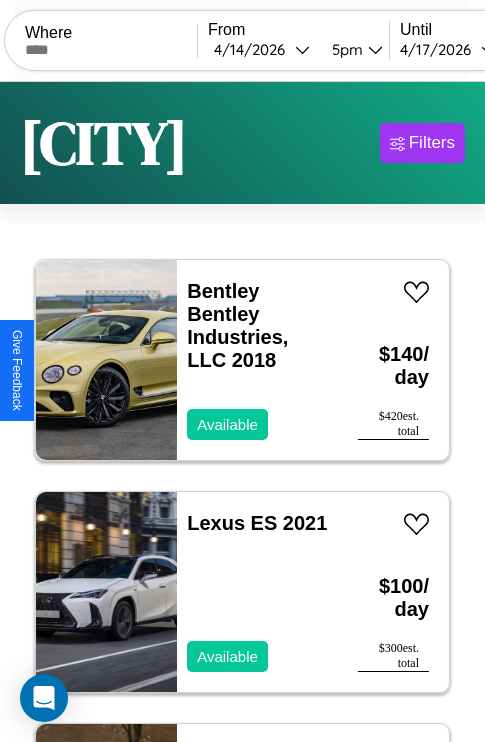 scroll, scrollTop: 95, scrollLeft: 0, axis: vertical 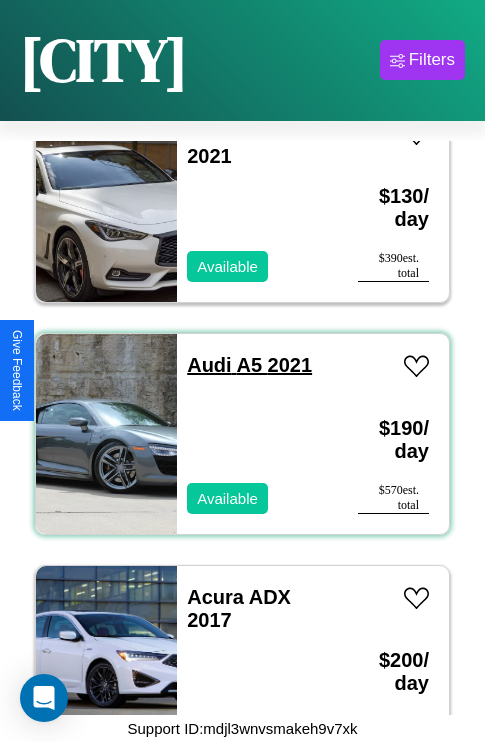 click on "Audi   A5   2021" at bounding box center (249, 365) 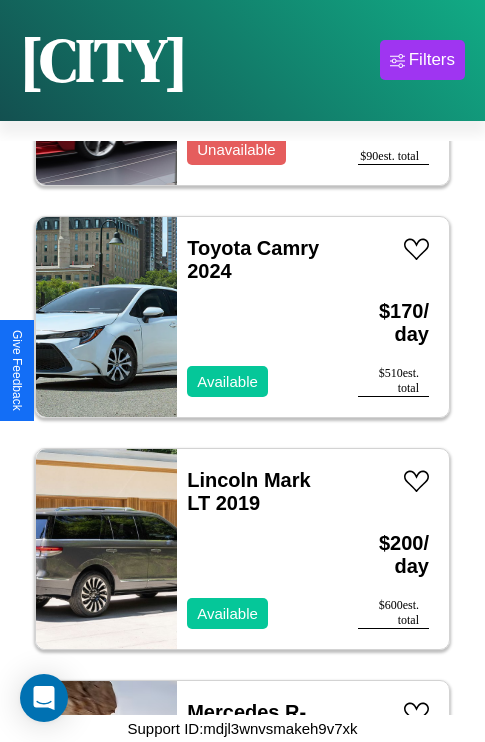 scroll, scrollTop: 1467, scrollLeft: 0, axis: vertical 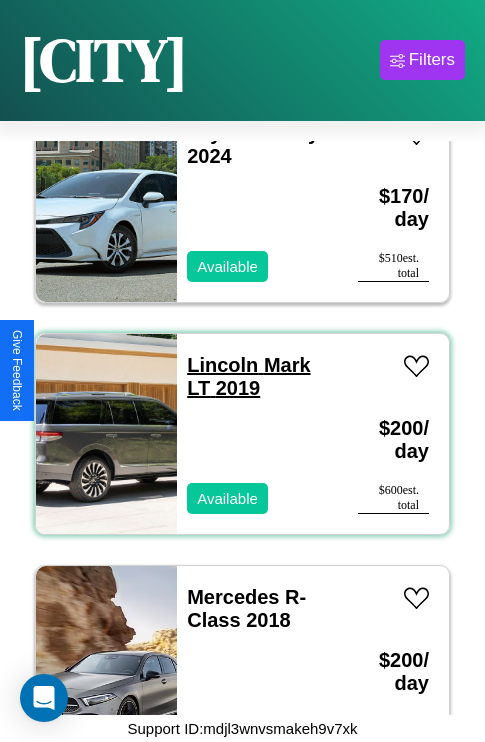 click on "Lincoln   Mark LT   2019" at bounding box center (248, 376) 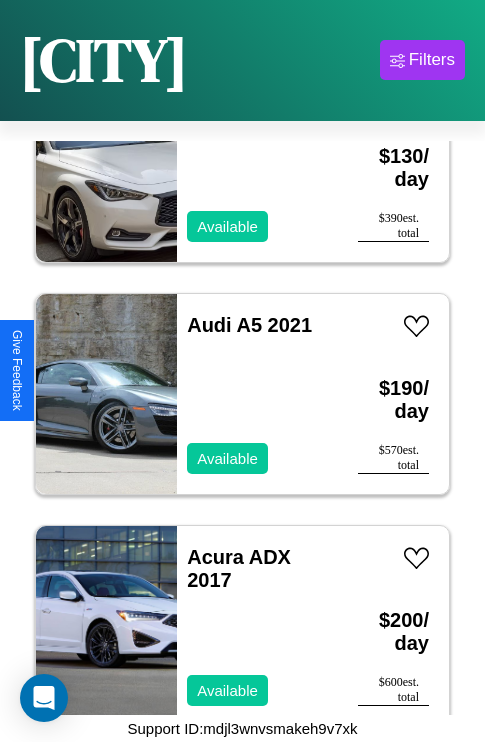 scroll, scrollTop: 539, scrollLeft: 0, axis: vertical 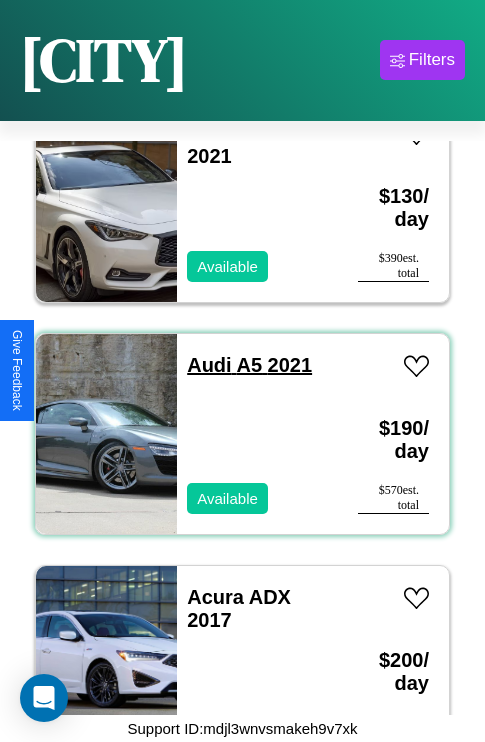click on "Audi   A5   2021" at bounding box center (249, 365) 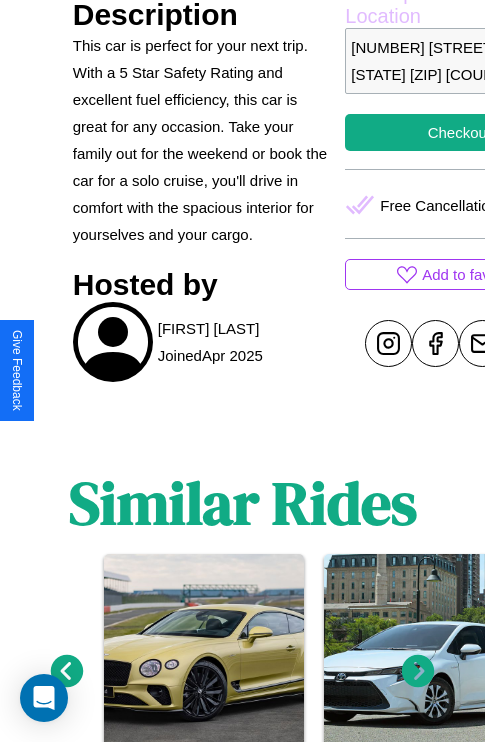 scroll, scrollTop: 812, scrollLeft: 0, axis: vertical 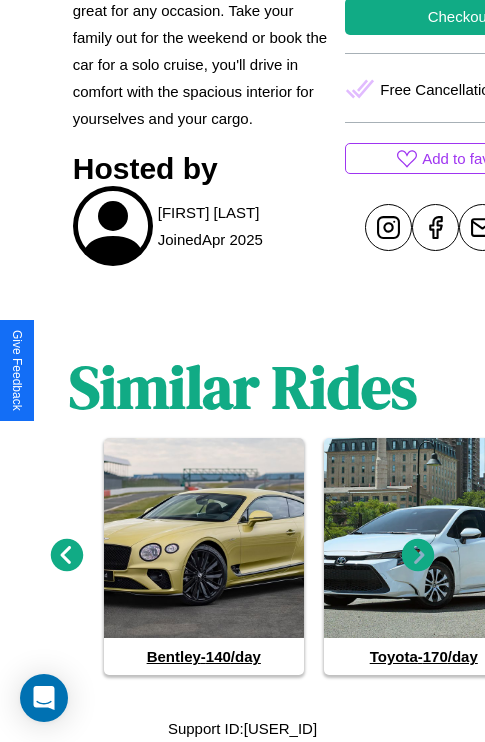 click 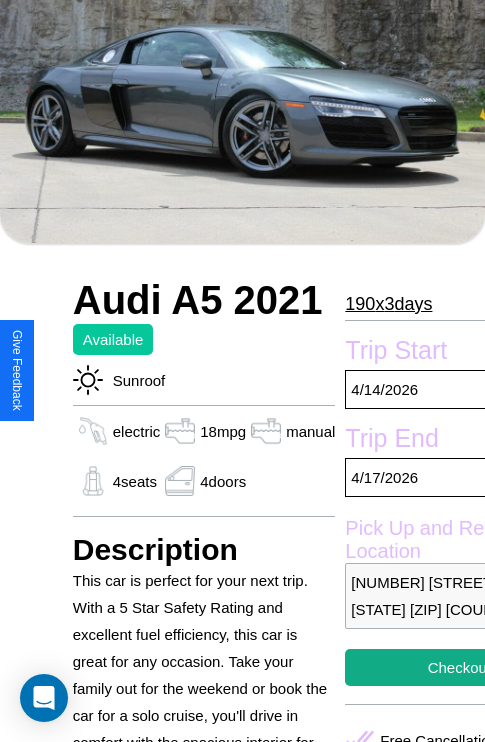 scroll, scrollTop: 91, scrollLeft: 0, axis: vertical 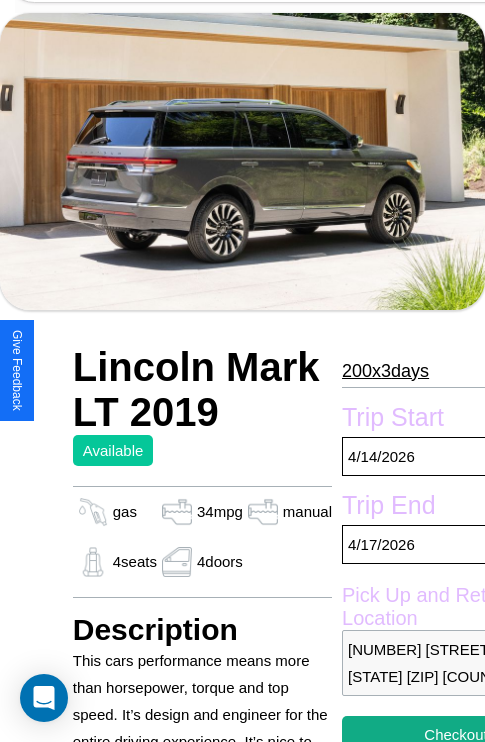 click on "200  x  3  days" at bounding box center (385, 371) 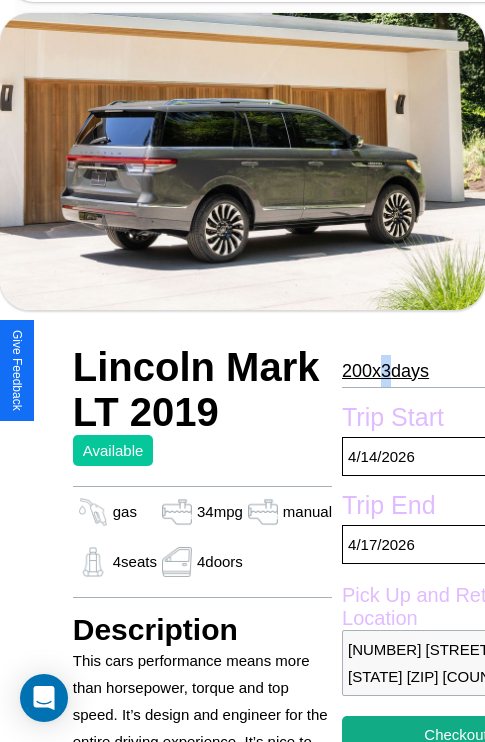 click on "200  x  3  days" at bounding box center [385, 371] 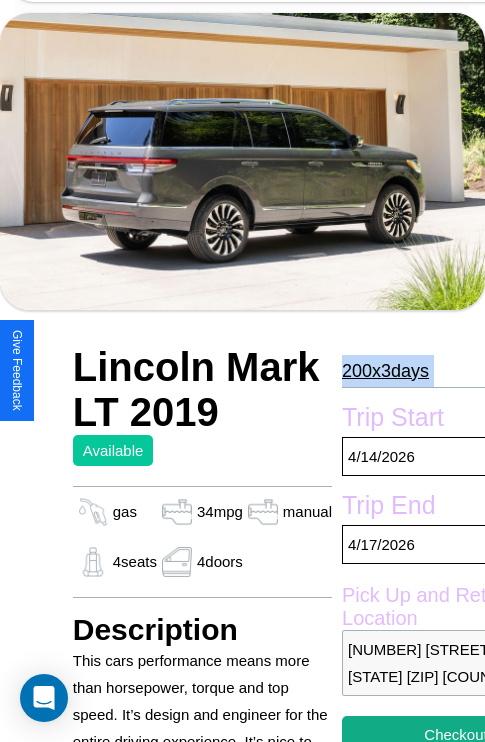 click on "200  x  3  days" at bounding box center (385, 371) 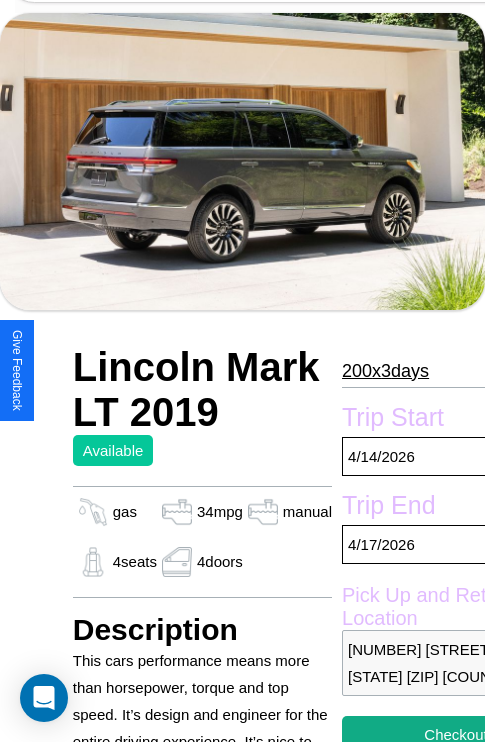 click on "200  x  3  days" at bounding box center [385, 371] 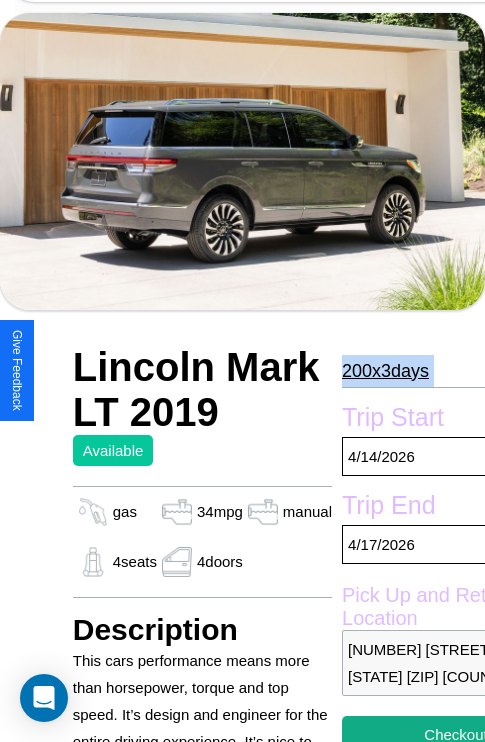 click on "200  x  3  days" at bounding box center (385, 371) 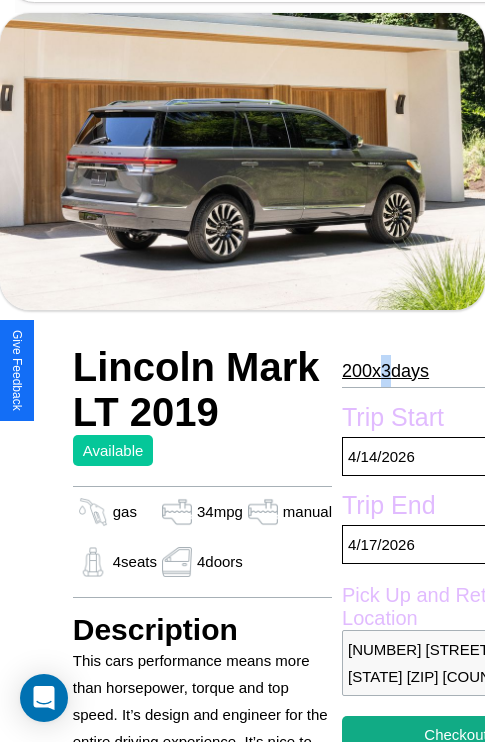 click on "200  x  3  days" at bounding box center (385, 371) 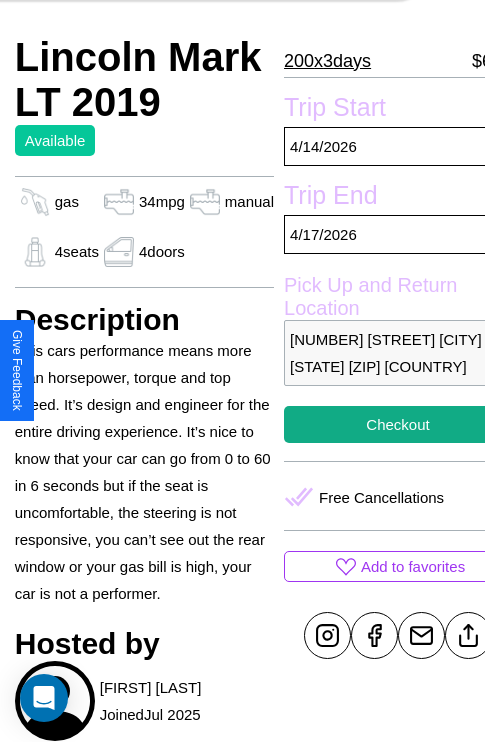 scroll, scrollTop: 432, scrollLeft: 68, axis: both 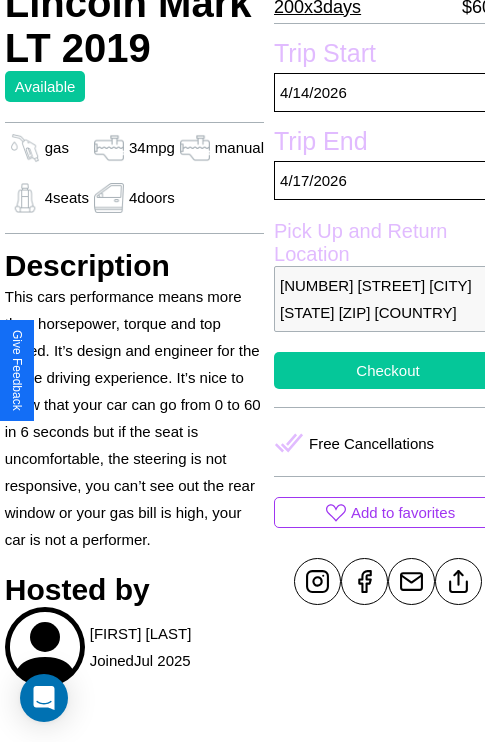 click on "Checkout" at bounding box center (388, 370) 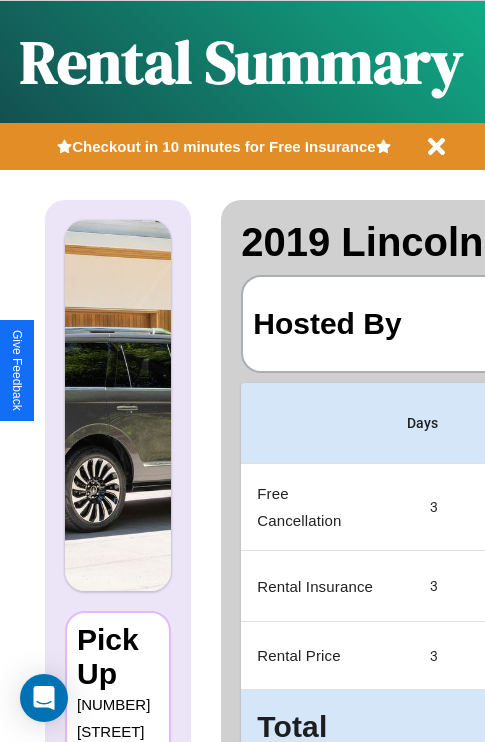 scroll, scrollTop: 0, scrollLeft: 378, axis: horizontal 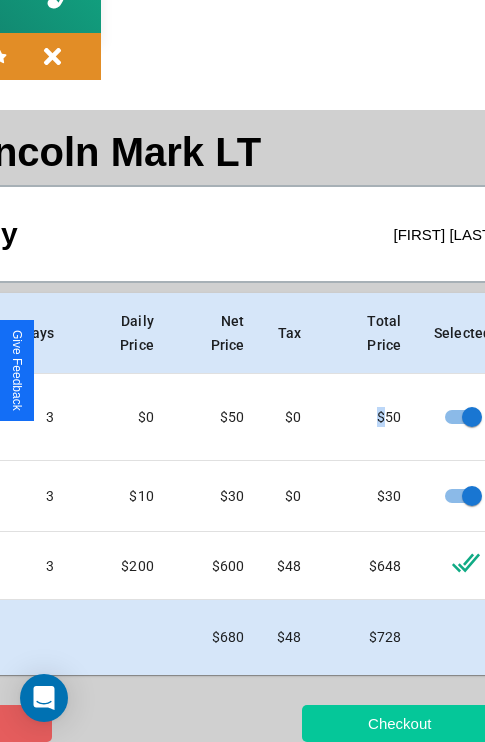 click on "Checkout" at bounding box center (399, 723) 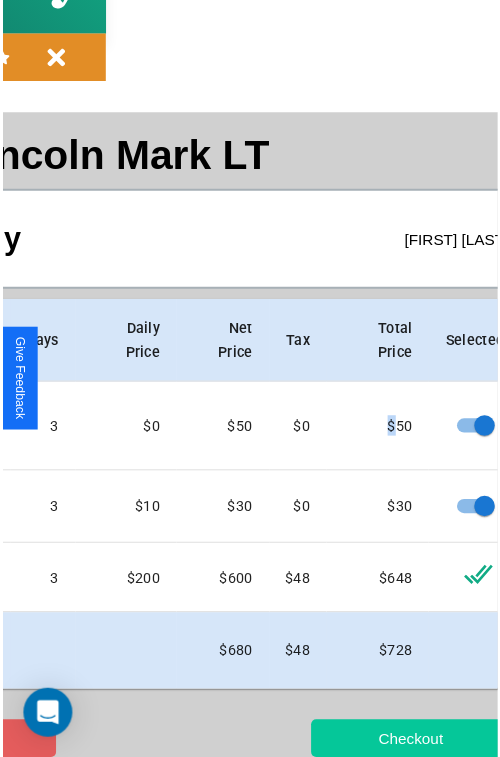 scroll, scrollTop: 0, scrollLeft: 0, axis: both 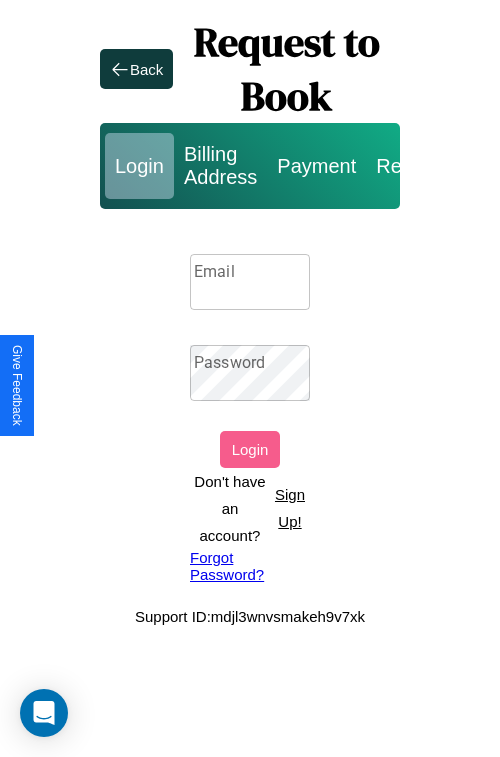 click on "Sign Up!" at bounding box center (290, 508) 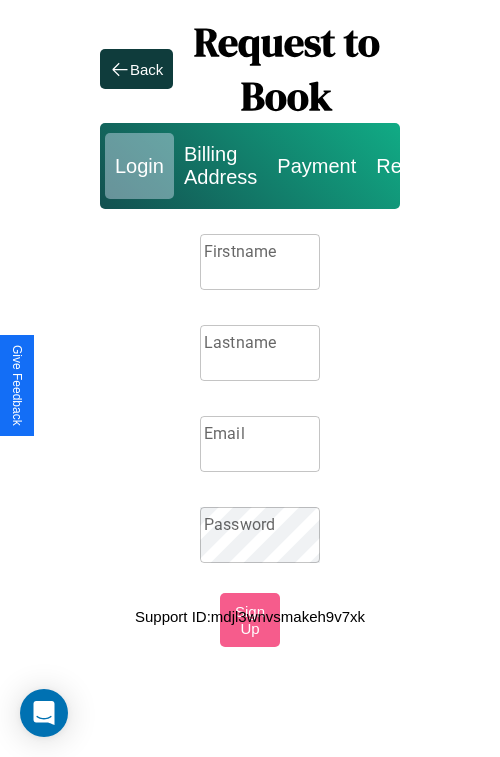click on "Firstname" at bounding box center [260, 262] 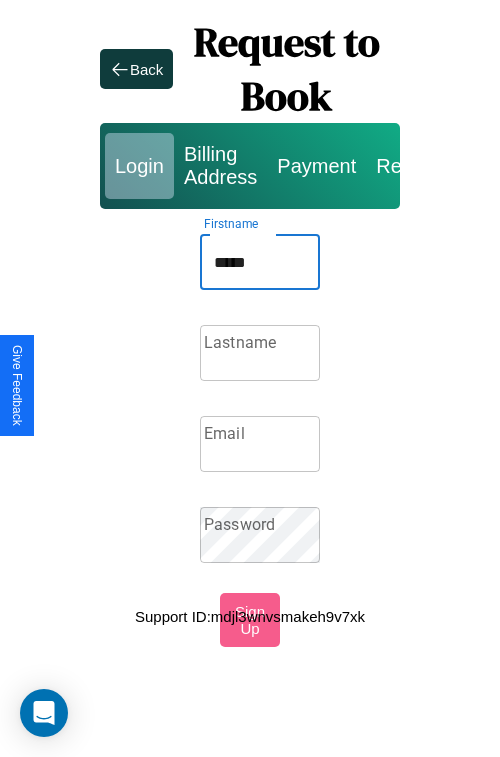 type on "*****" 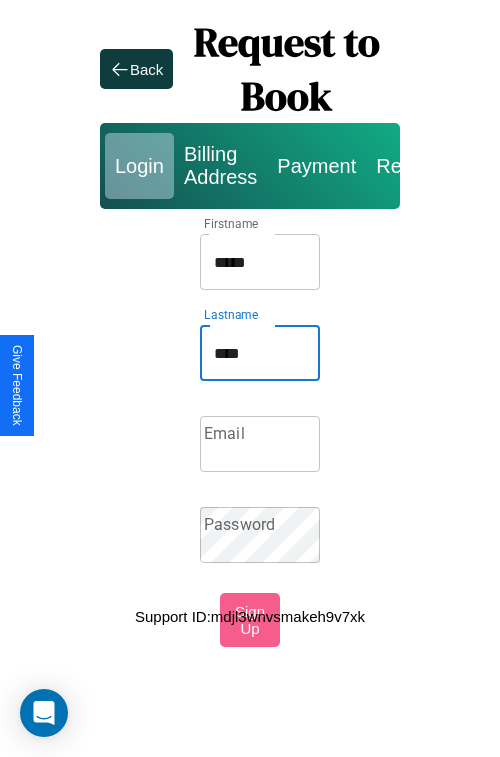 type on "****" 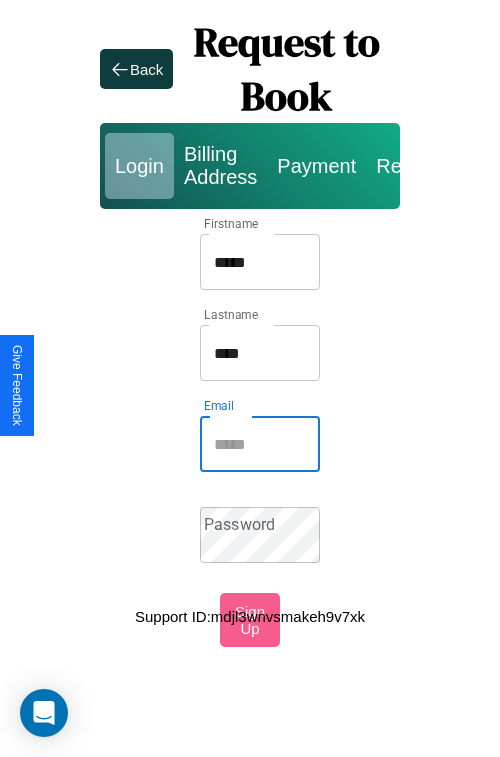 click on "Email" at bounding box center (260, 444) 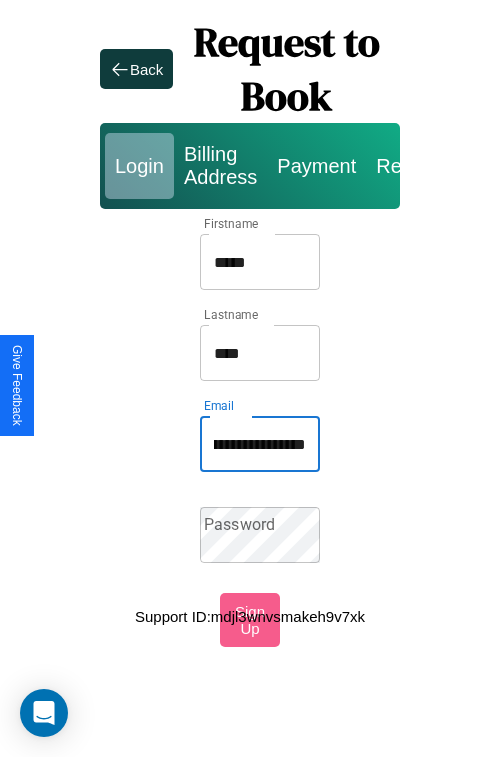 scroll, scrollTop: 0, scrollLeft: 95, axis: horizontal 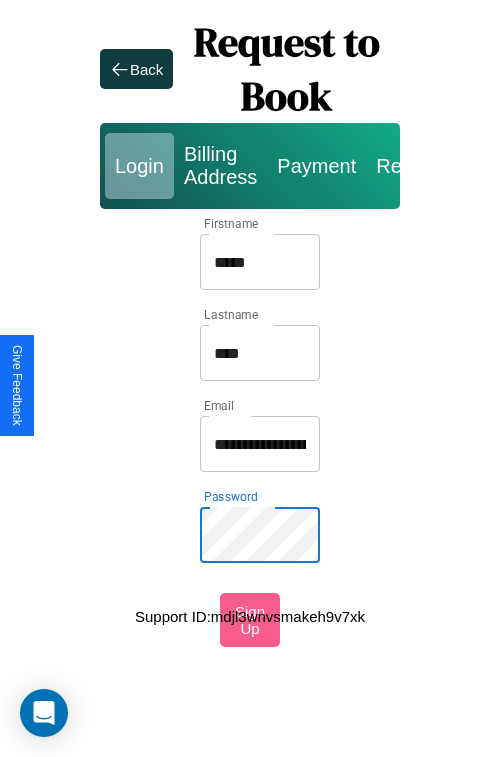 click on "*****" at bounding box center [260, 262] 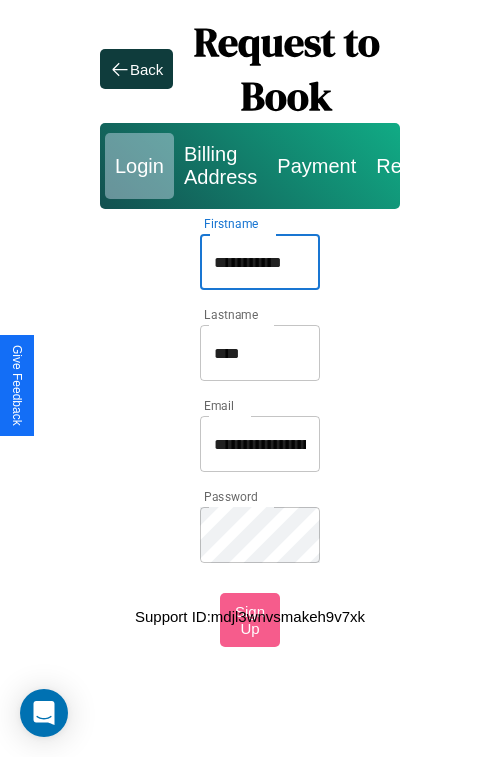 type on "**********" 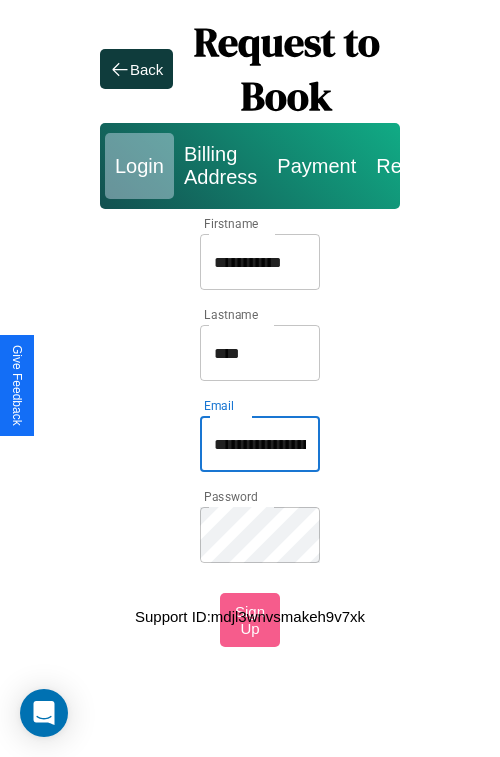 click on "**********" at bounding box center [260, 444] 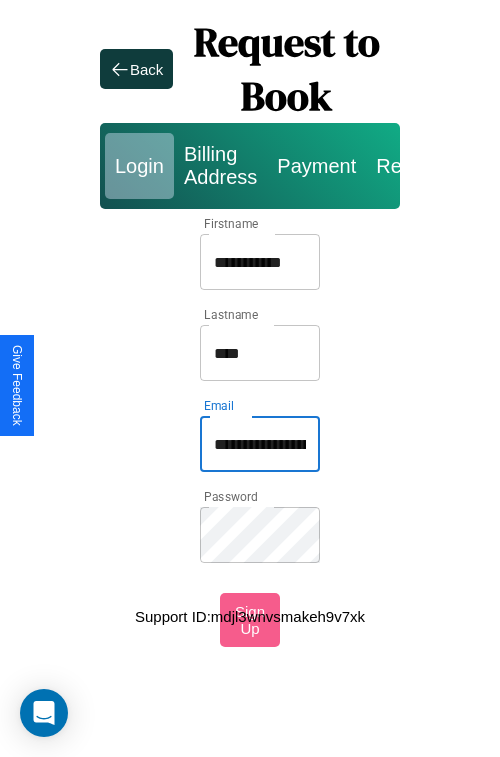 type on "**********" 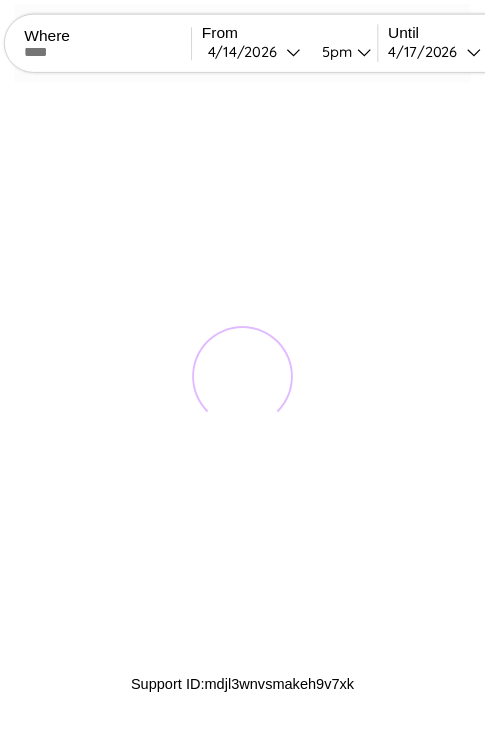 scroll, scrollTop: 0, scrollLeft: 0, axis: both 